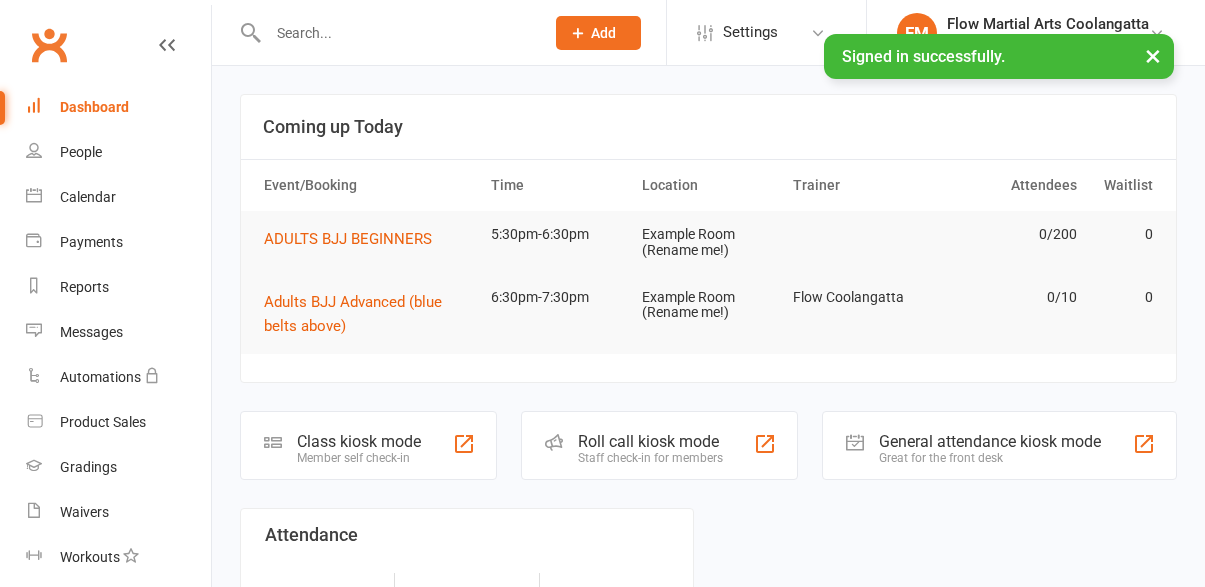 scroll, scrollTop: 0, scrollLeft: 0, axis: both 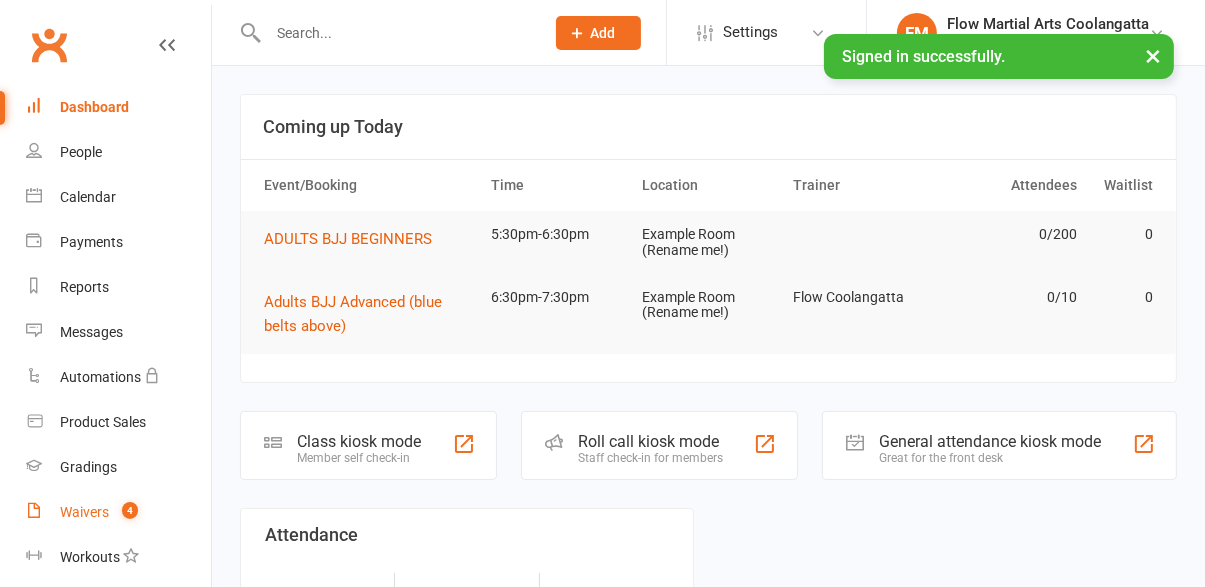 click on "Waivers   4" at bounding box center [118, 512] 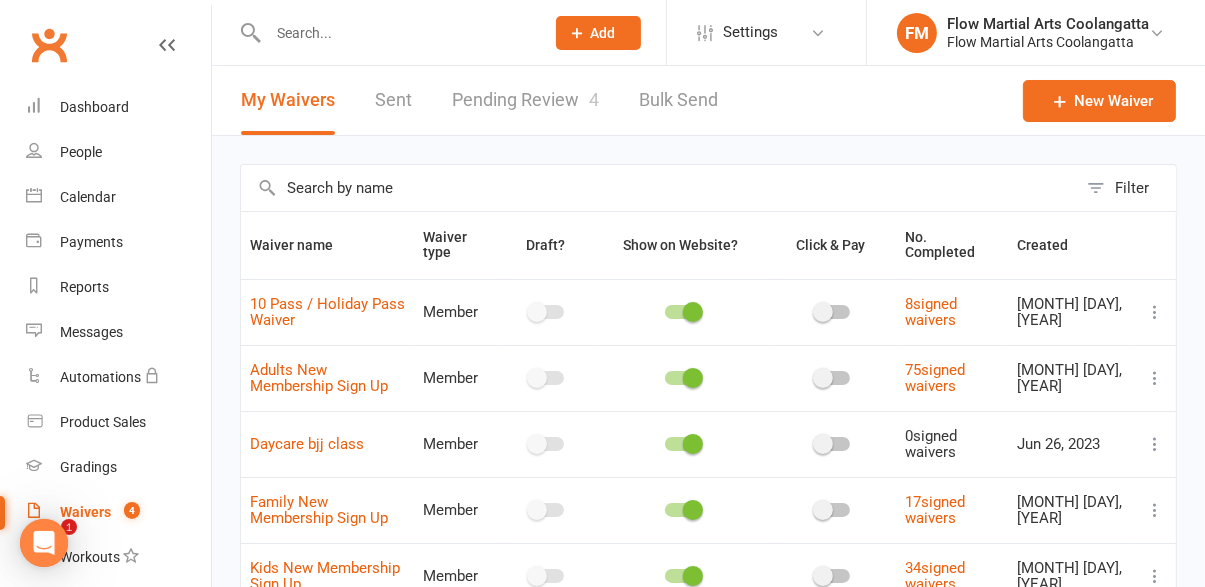scroll, scrollTop: 0, scrollLeft: 0, axis: both 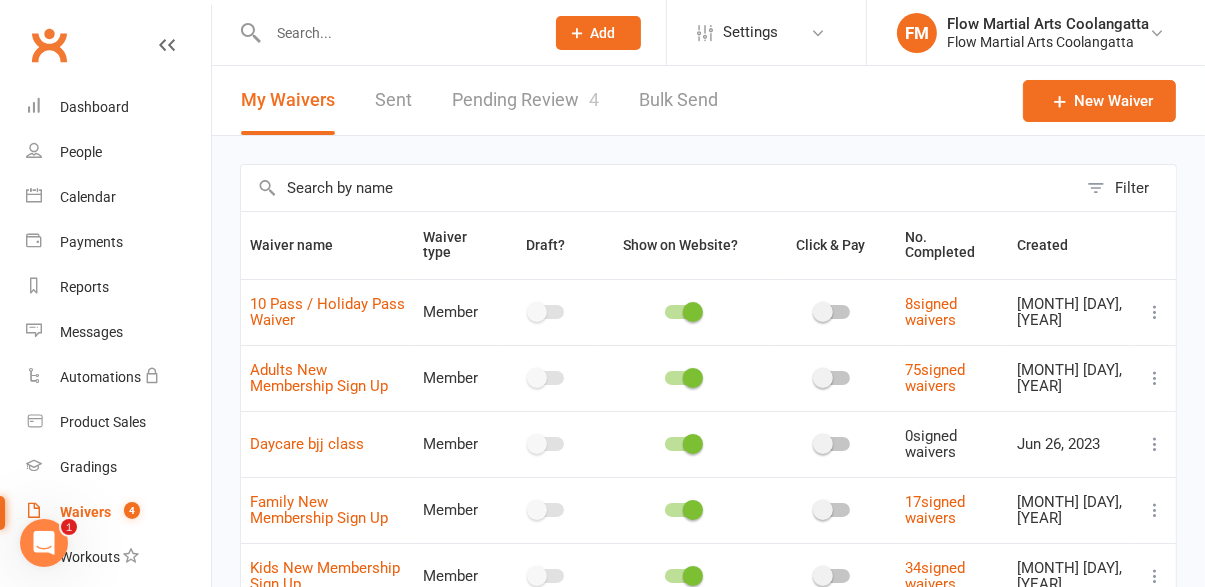click on "Pending Review 4" at bounding box center [525, 100] 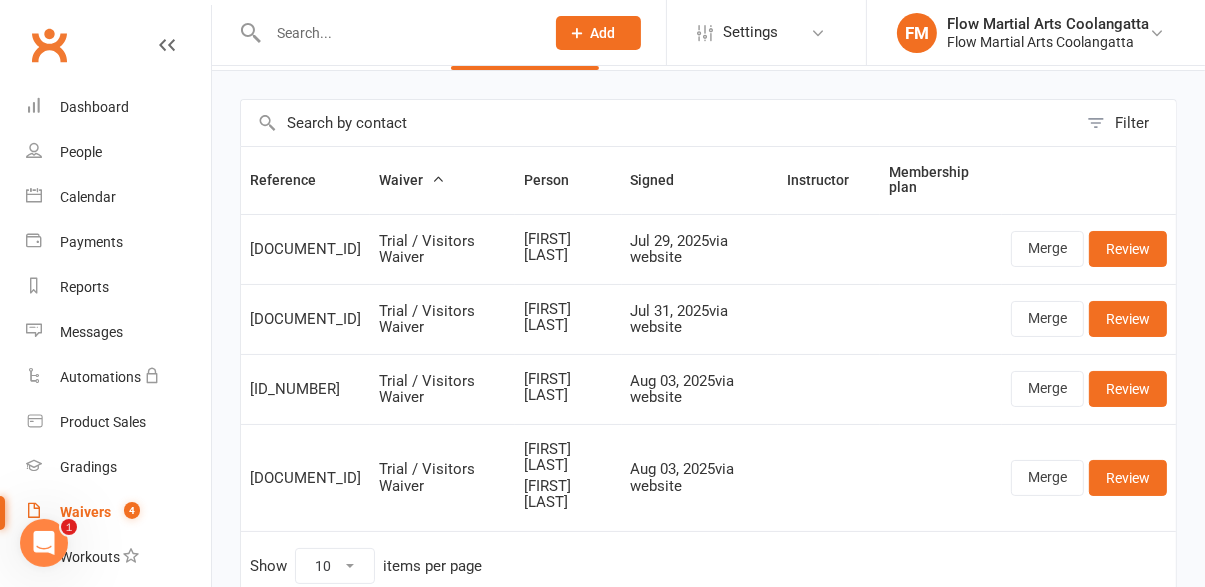 scroll, scrollTop: 67, scrollLeft: 0, axis: vertical 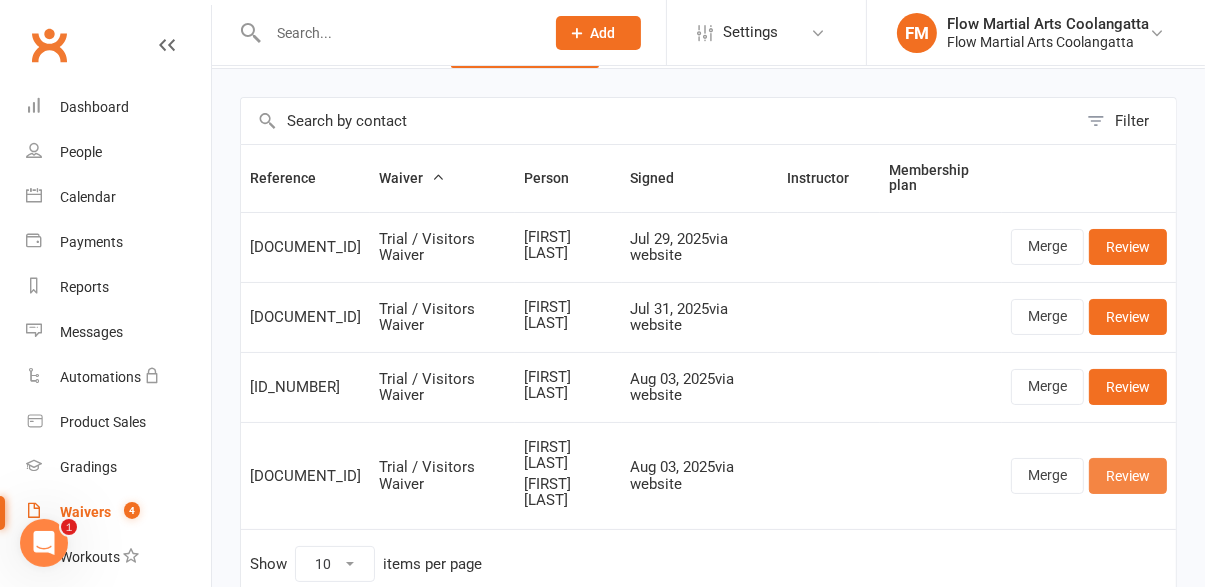 click on "Review" at bounding box center [1128, 476] 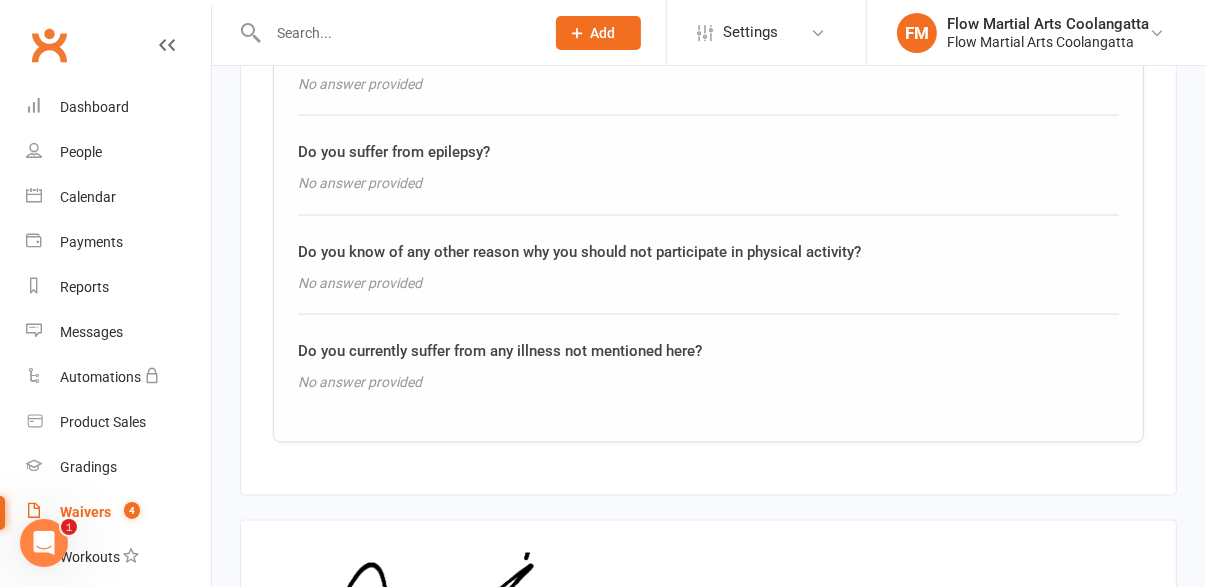 scroll, scrollTop: 2819, scrollLeft: 0, axis: vertical 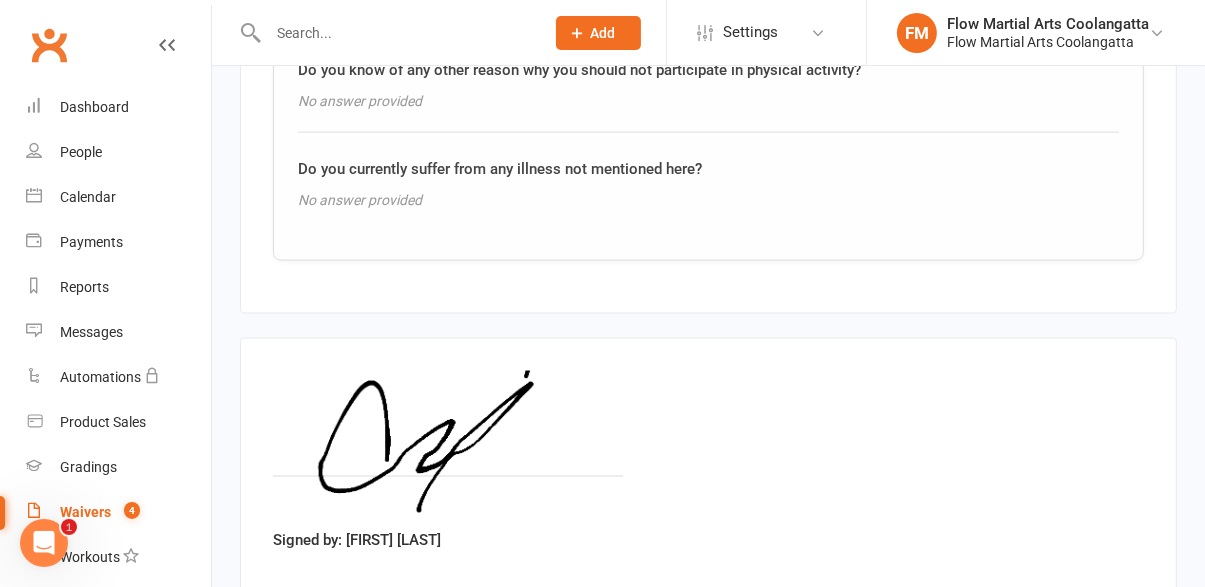 click on "Approve" at bounding box center [298, 638] 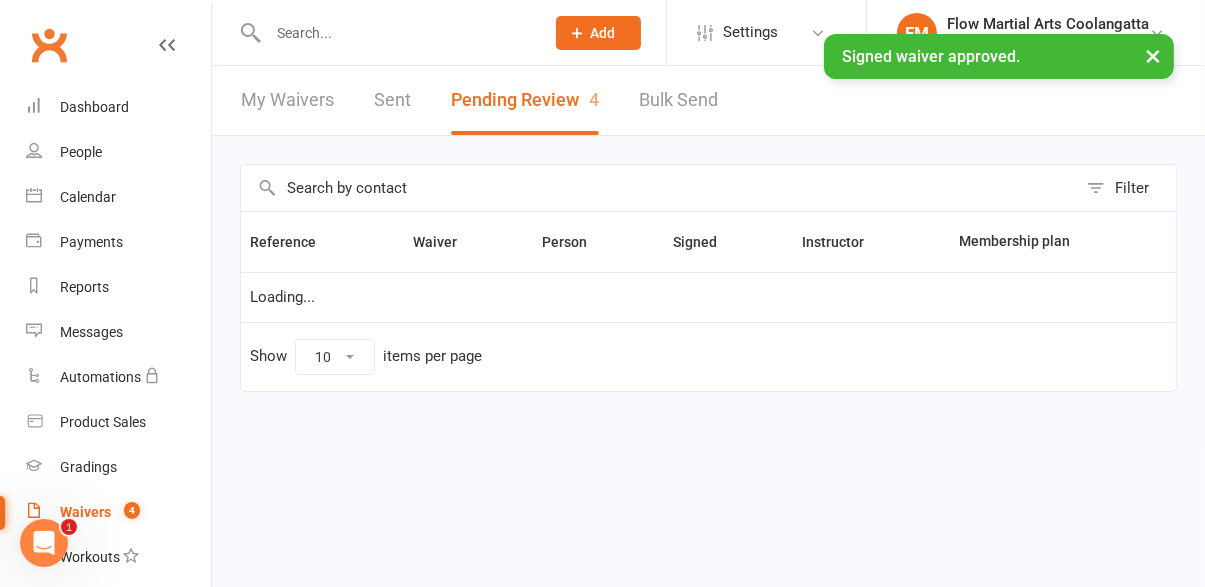 scroll, scrollTop: 0, scrollLeft: 0, axis: both 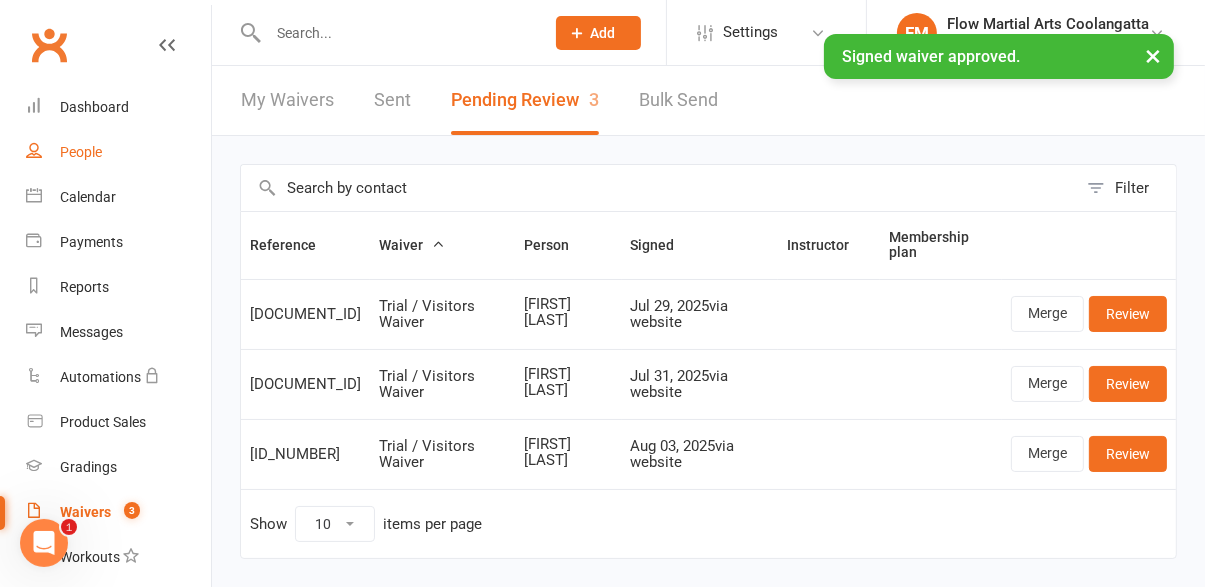click on "People" at bounding box center [118, 152] 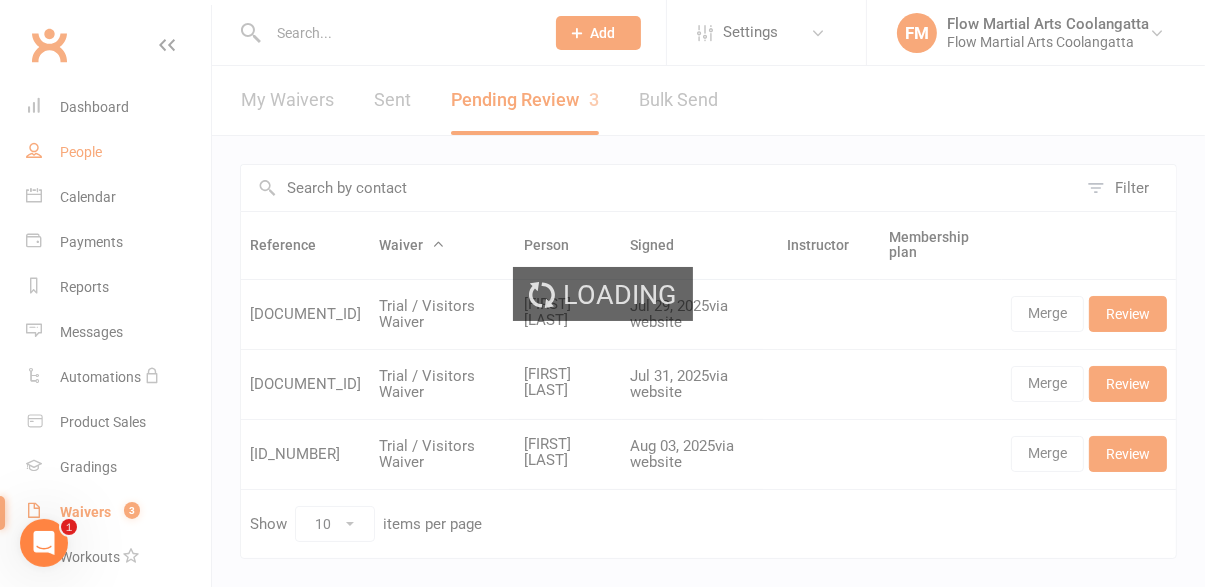 select on "100" 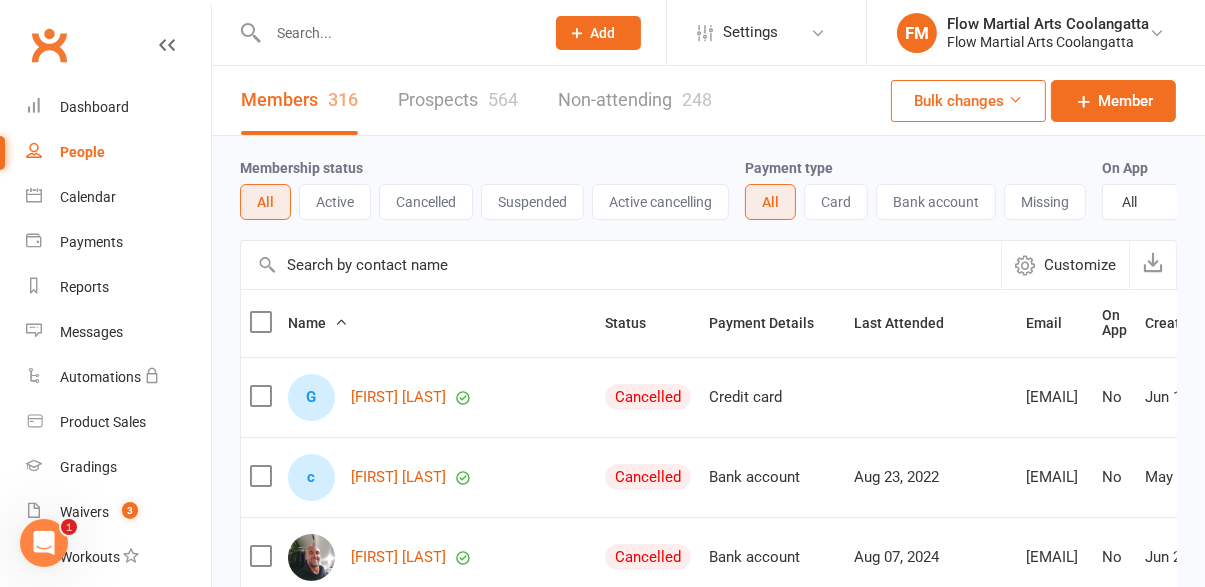click at bounding box center (396, 33) 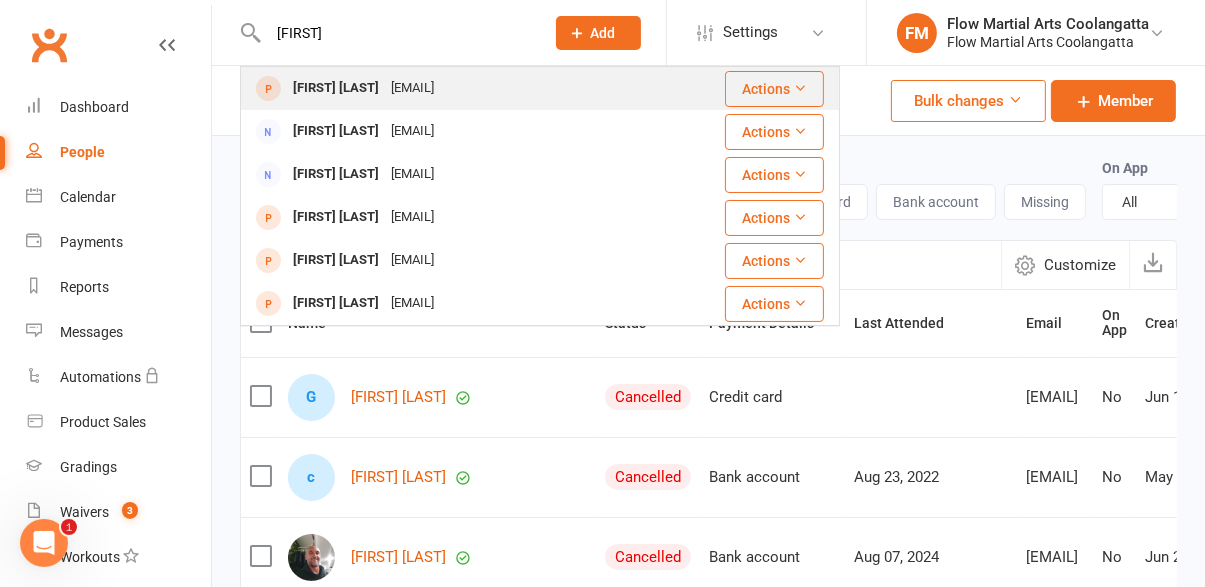type on "[FIRST]" 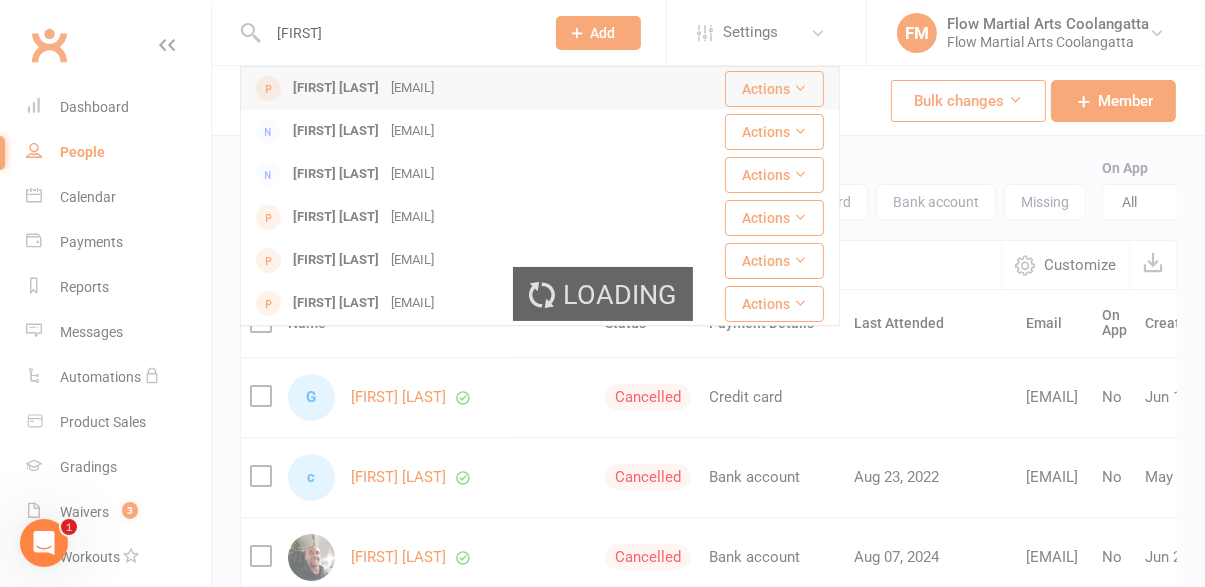 type 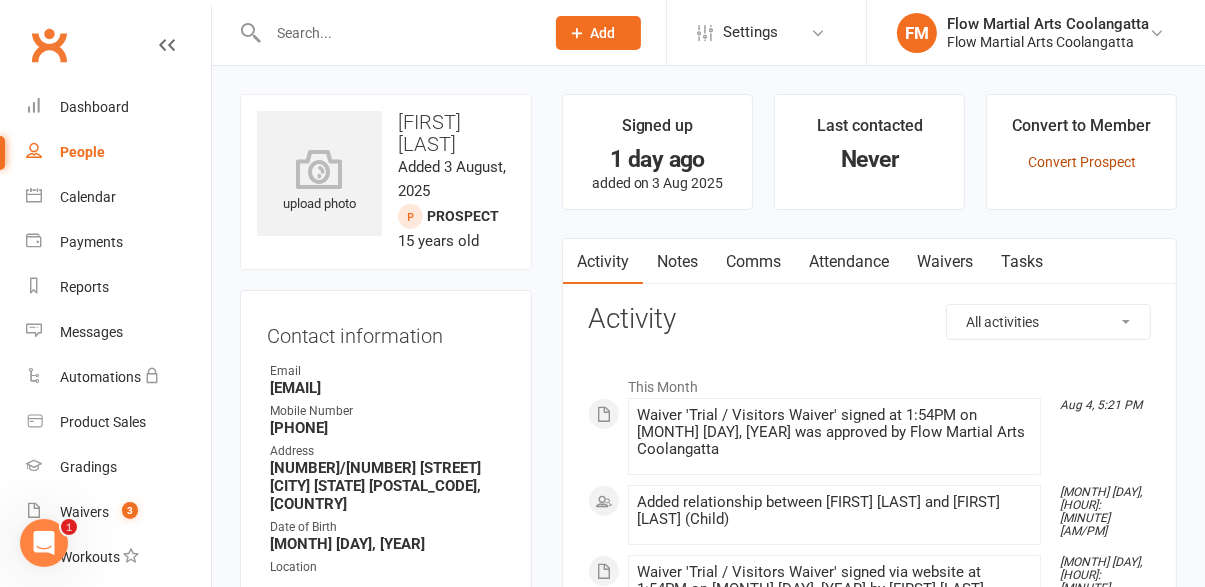 click on "Convert Prospect" at bounding box center (1082, 162) 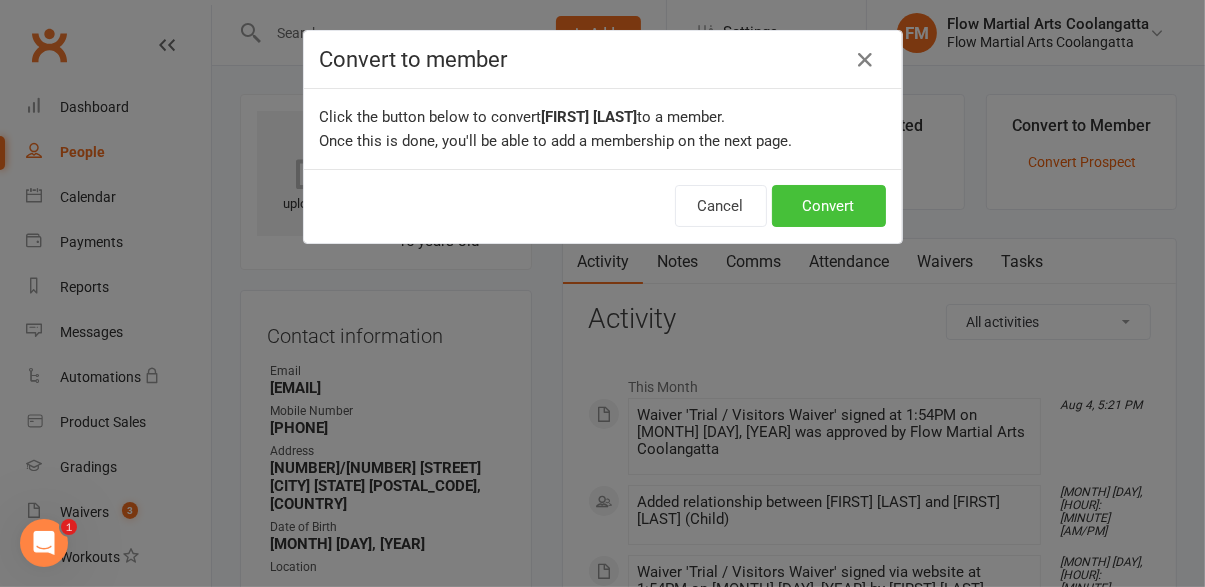 click on "Convert" at bounding box center [829, 206] 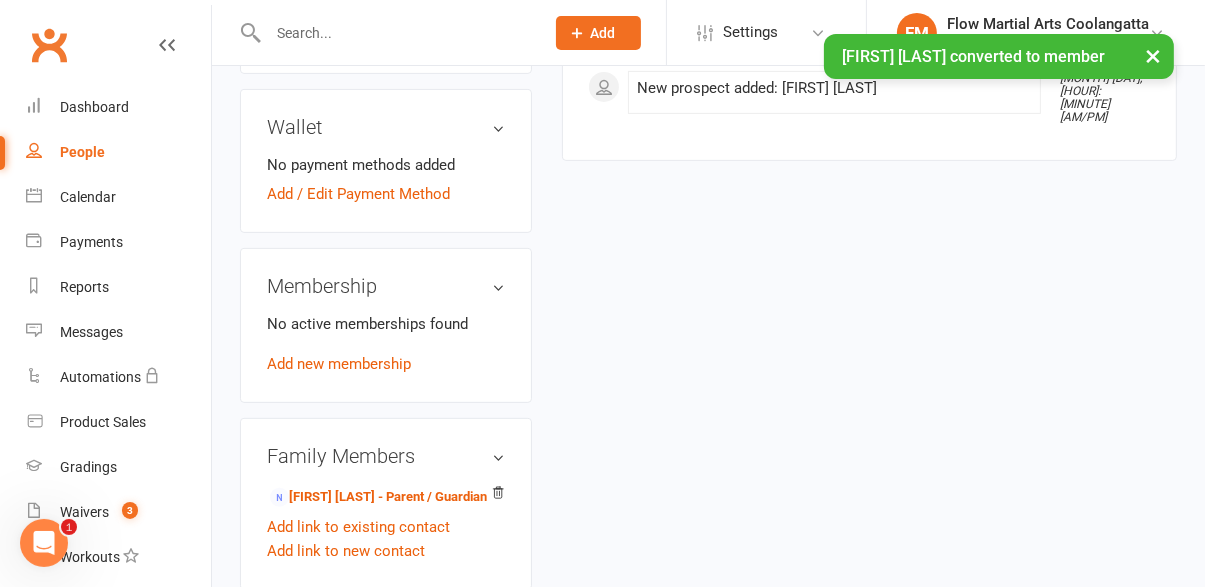 scroll, scrollTop: 658, scrollLeft: 0, axis: vertical 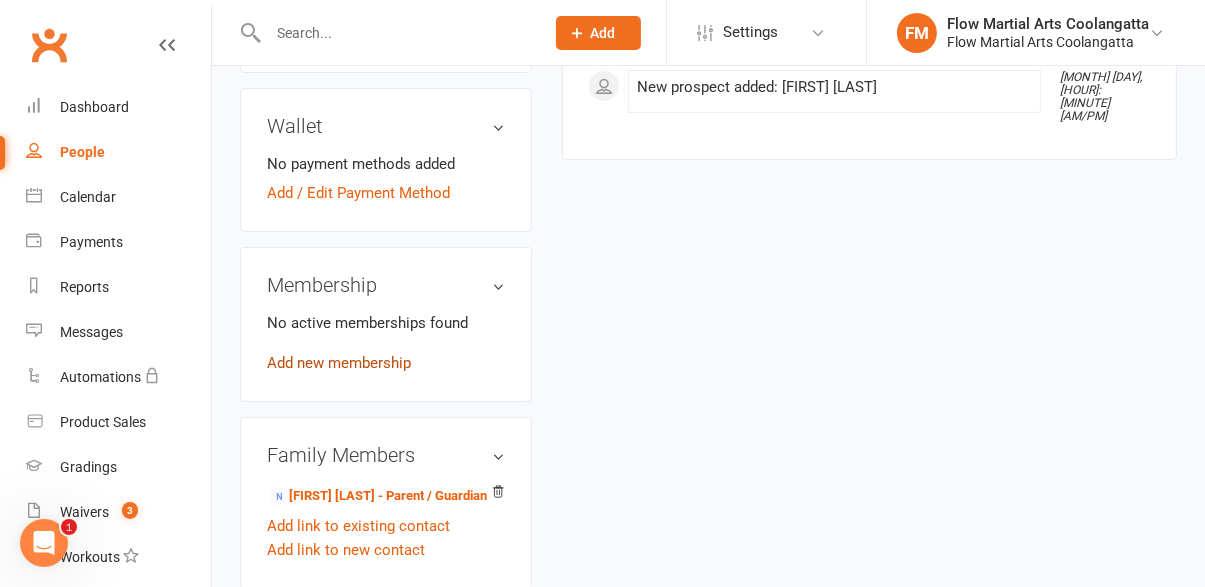 click on "Add new membership" at bounding box center (339, 363) 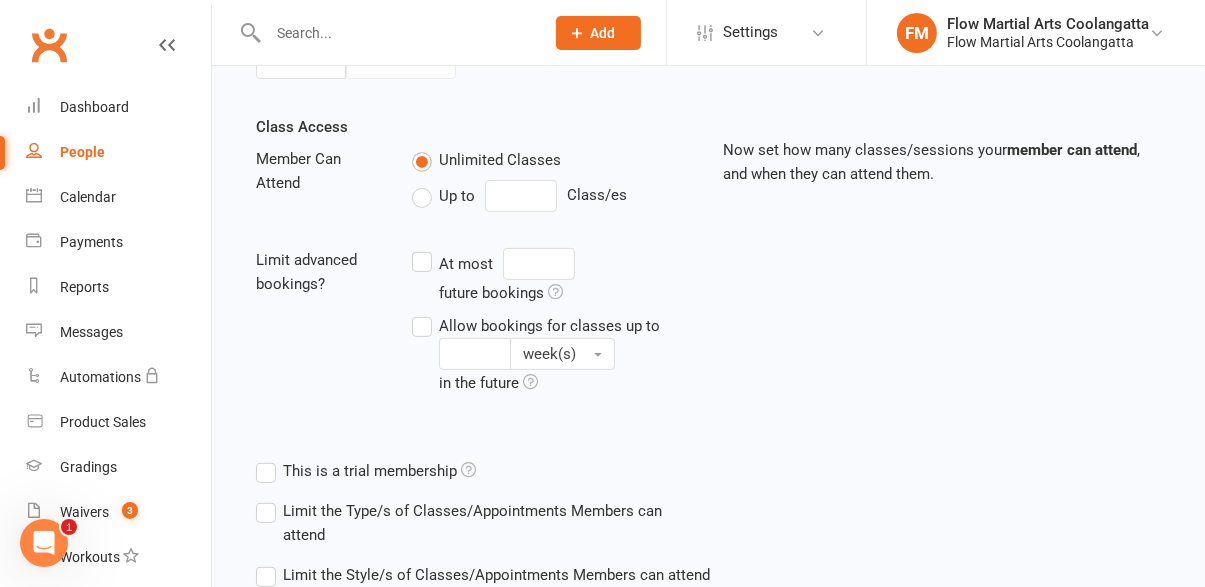 scroll, scrollTop: 0, scrollLeft: 0, axis: both 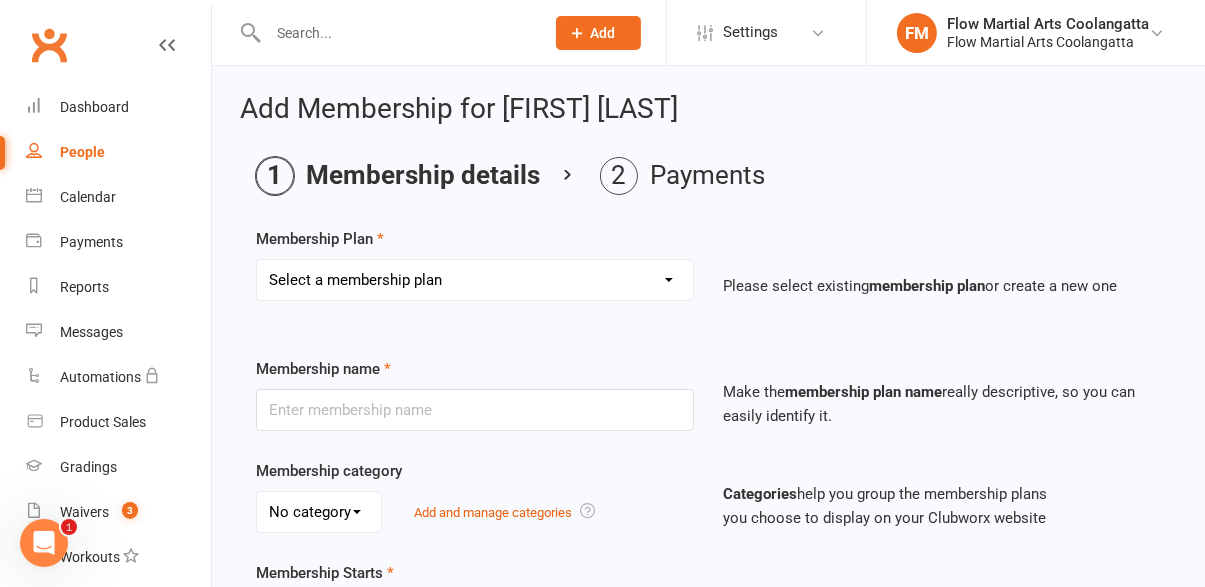 click on "Select a membership plan Create new Membership Plan 10 PASS CLASS HOLIDAY PASS (1 WEEK UNLIMITED TRAINING) Kids Membership 6 months - Weekly Kids Membership 6 months - Fortnightly Kids Membership Month to Month - Weekly Kids Membership Month to Month - Fortnightly Adults Membership 6 months - Weekly Adults Membership 6 months - Fortnightly Adults Membership Month to Month - Weekly Adults Membership Month to Month - Fortnightly Kids Once a Week - Weekly Staff Membership Daycare kids class" at bounding box center (475, 280) 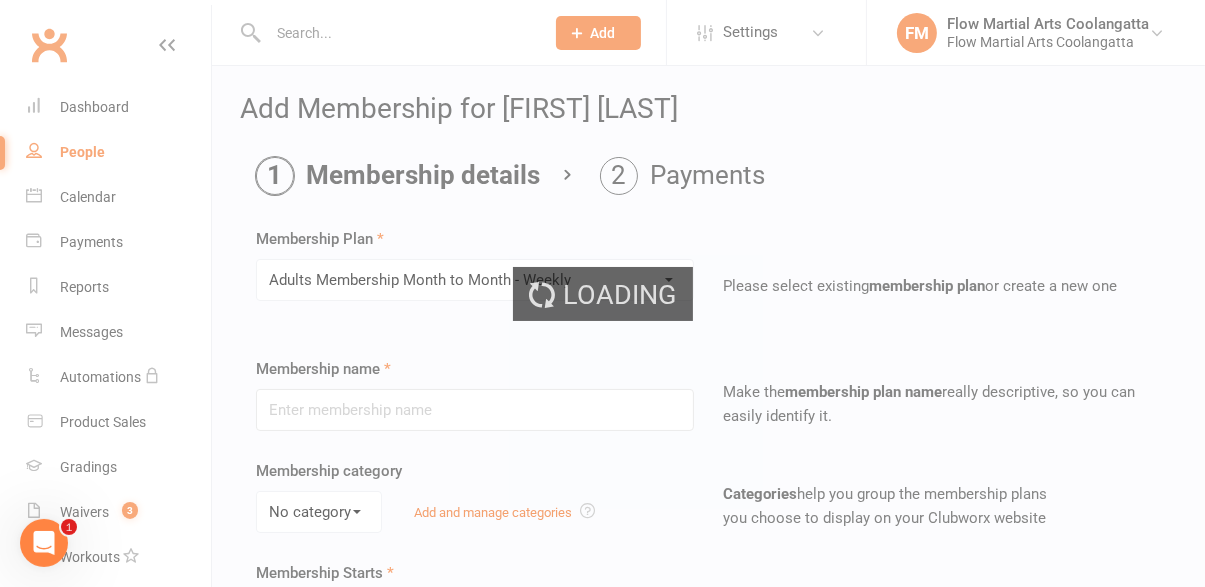type on "Adults Membership Month to Month -  Weekly" 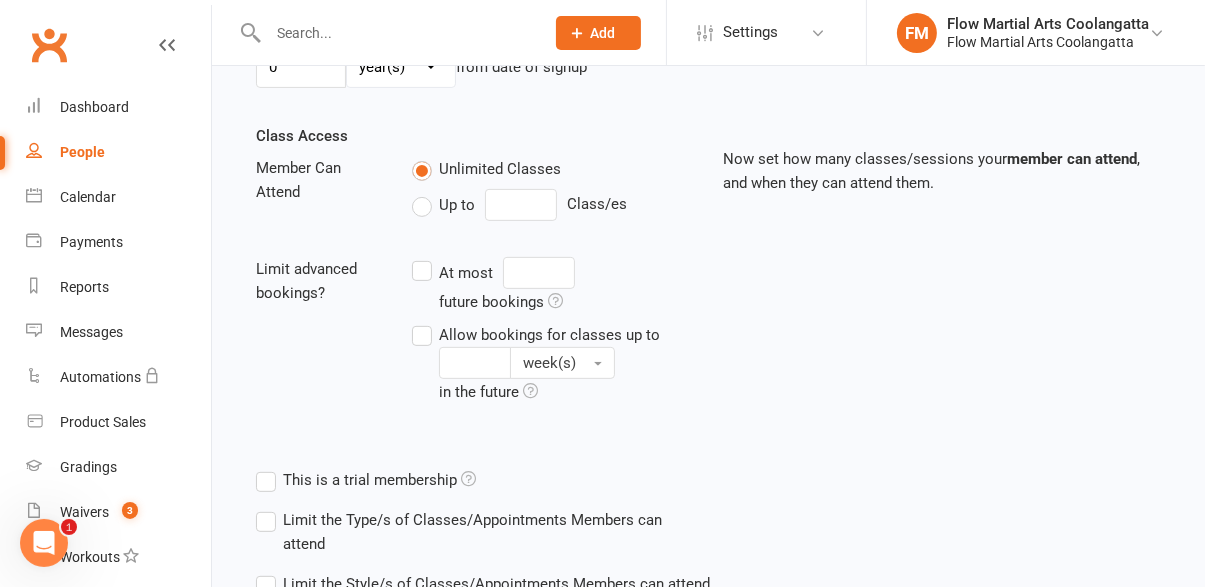 scroll, scrollTop: 701, scrollLeft: 0, axis: vertical 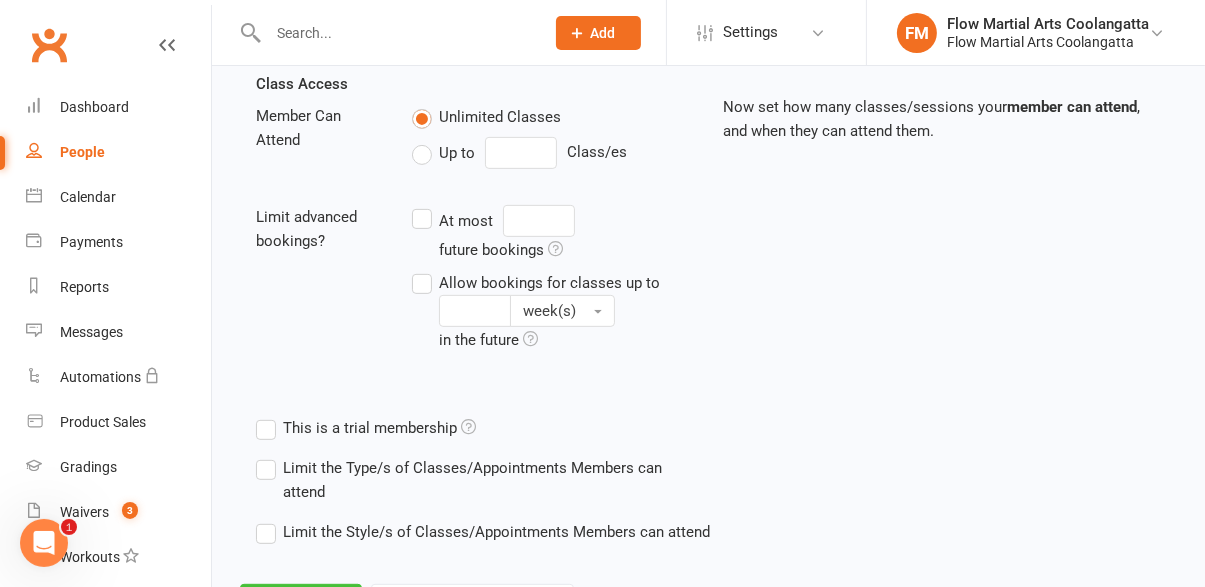 click on "Continue" at bounding box center [301, 605] 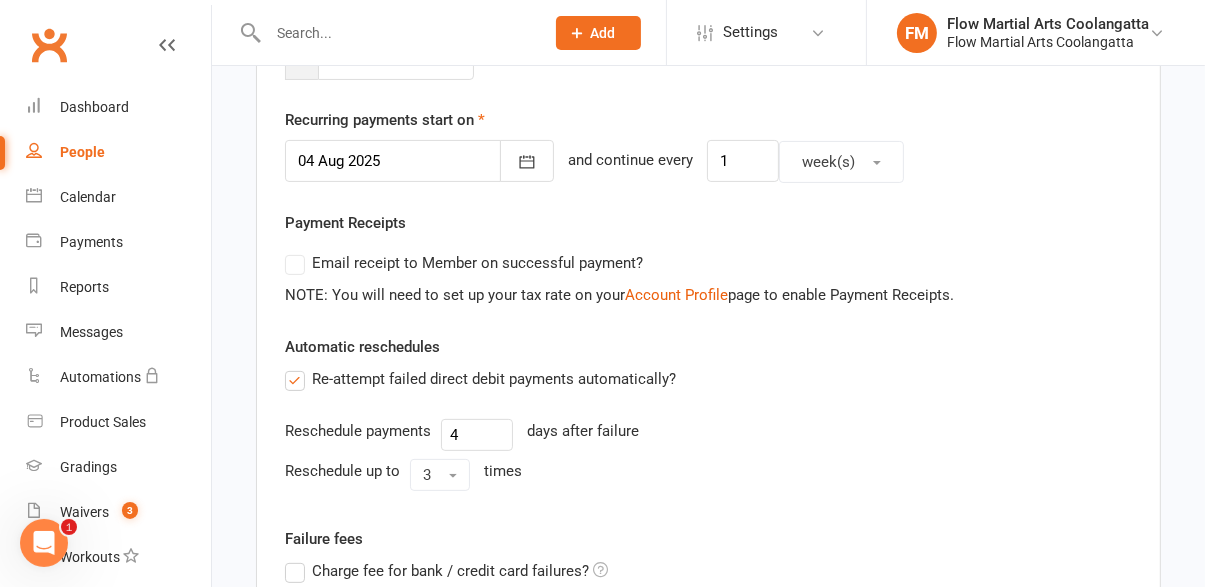 scroll, scrollTop: 394, scrollLeft: 0, axis: vertical 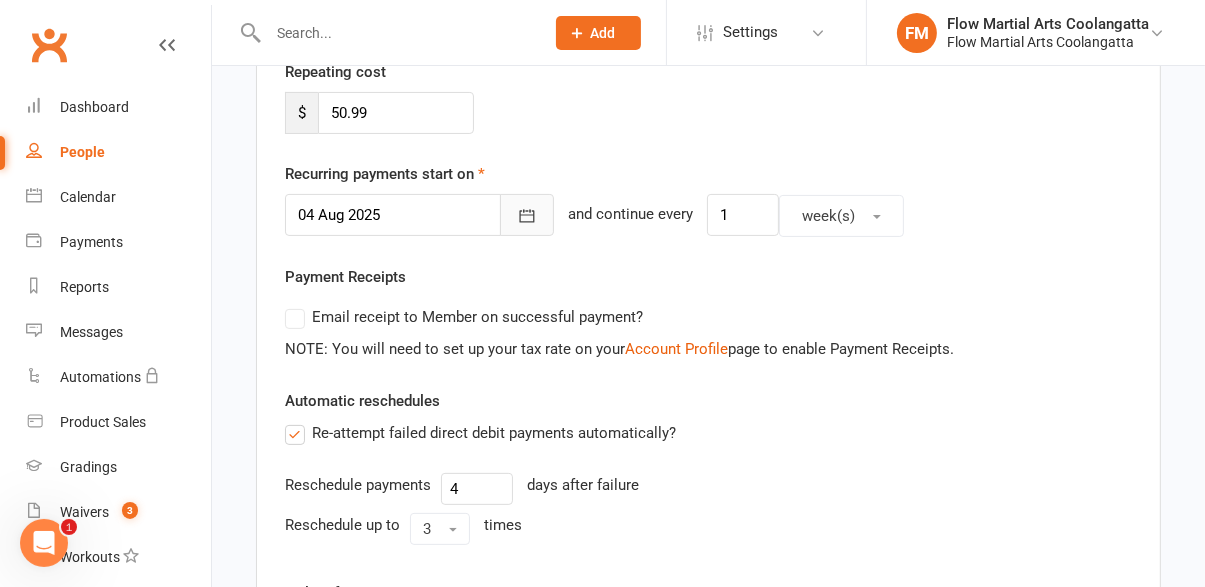 click at bounding box center [527, 215] 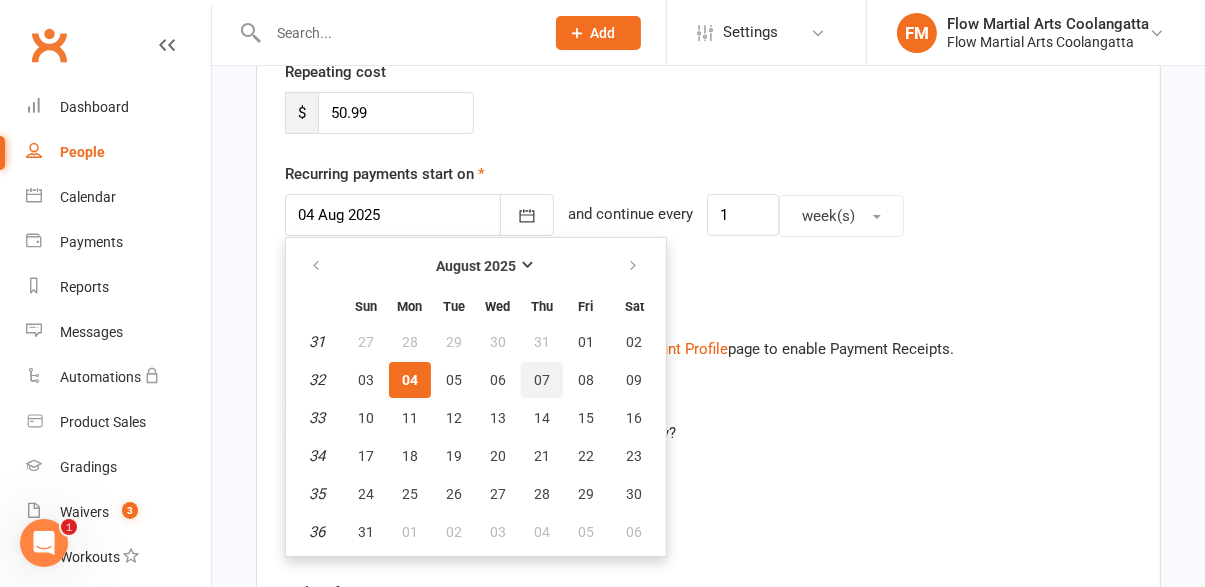 click on "07" at bounding box center (542, 380) 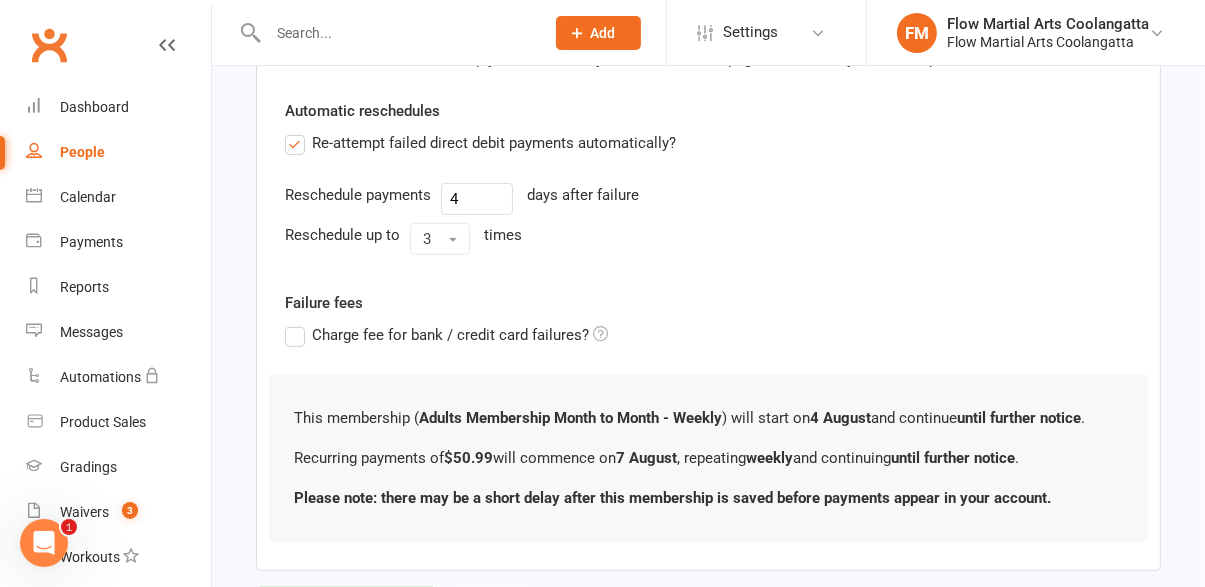 scroll, scrollTop: 691, scrollLeft: 0, axis: vertical 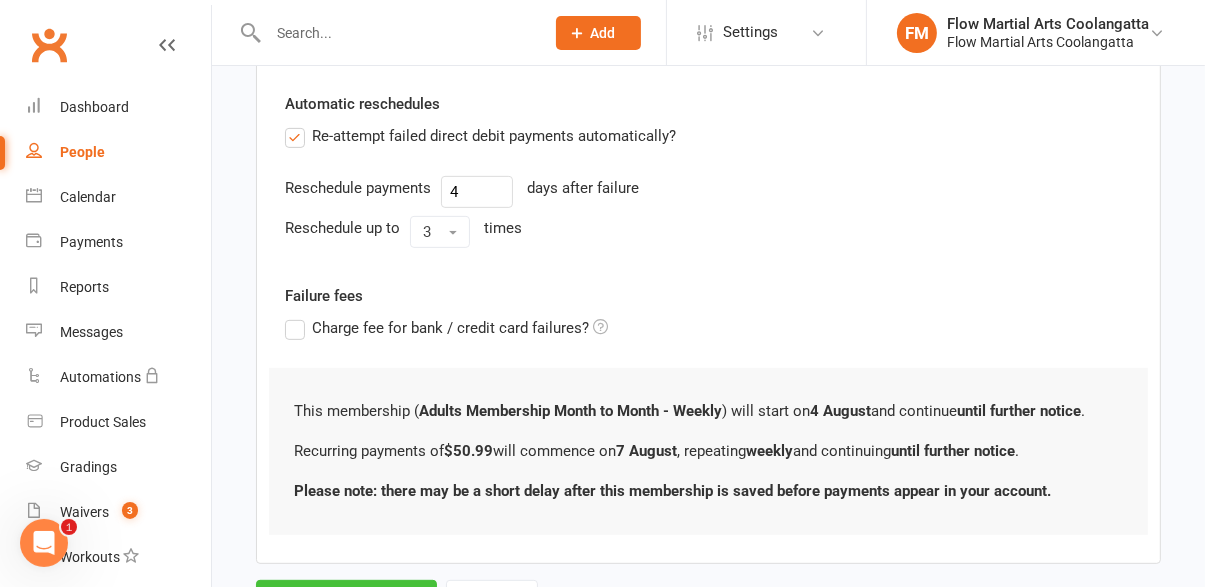 click on "Save Membership" at bounding box center (346, 601) 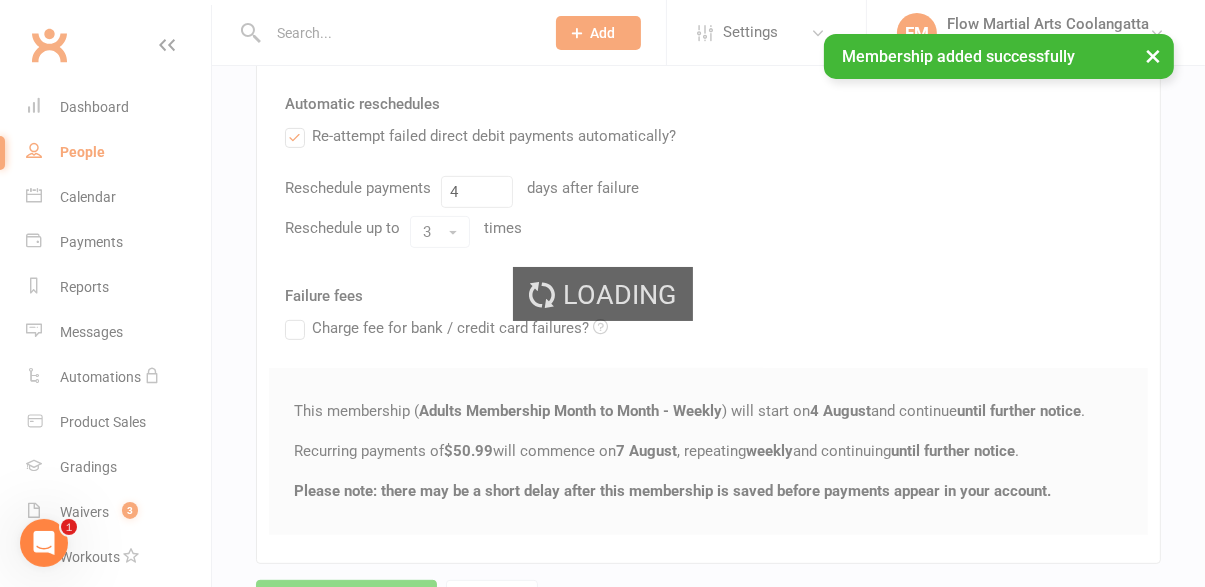 scroll, scrollTop: 471, scrollLeft: 0, axis: vertical 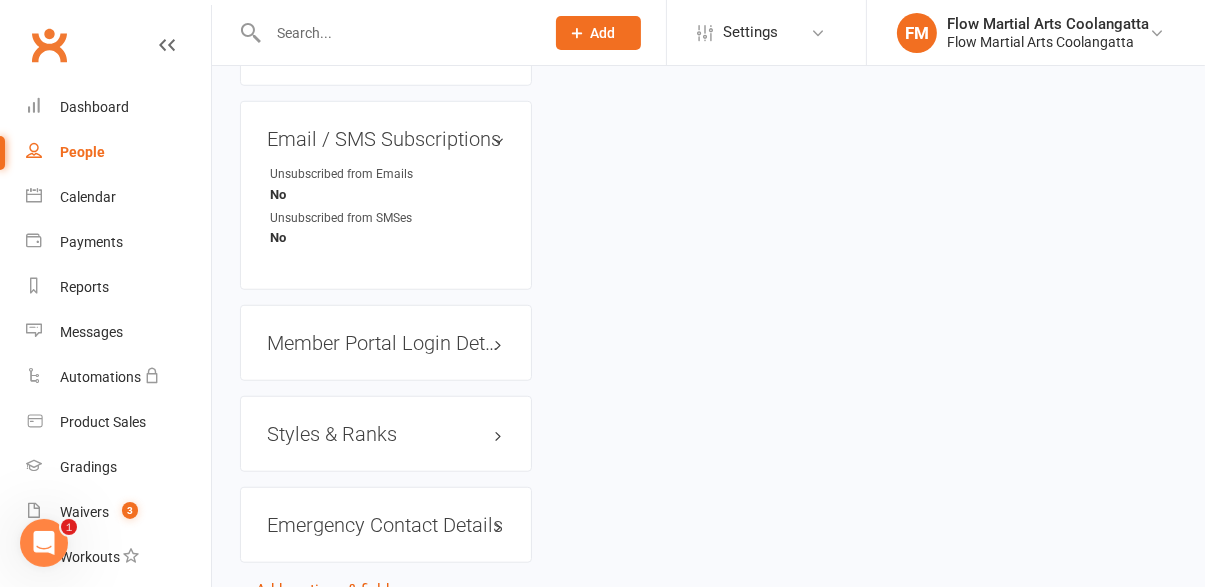click on "Styles & Ranks" at bounding box center [386, 434] 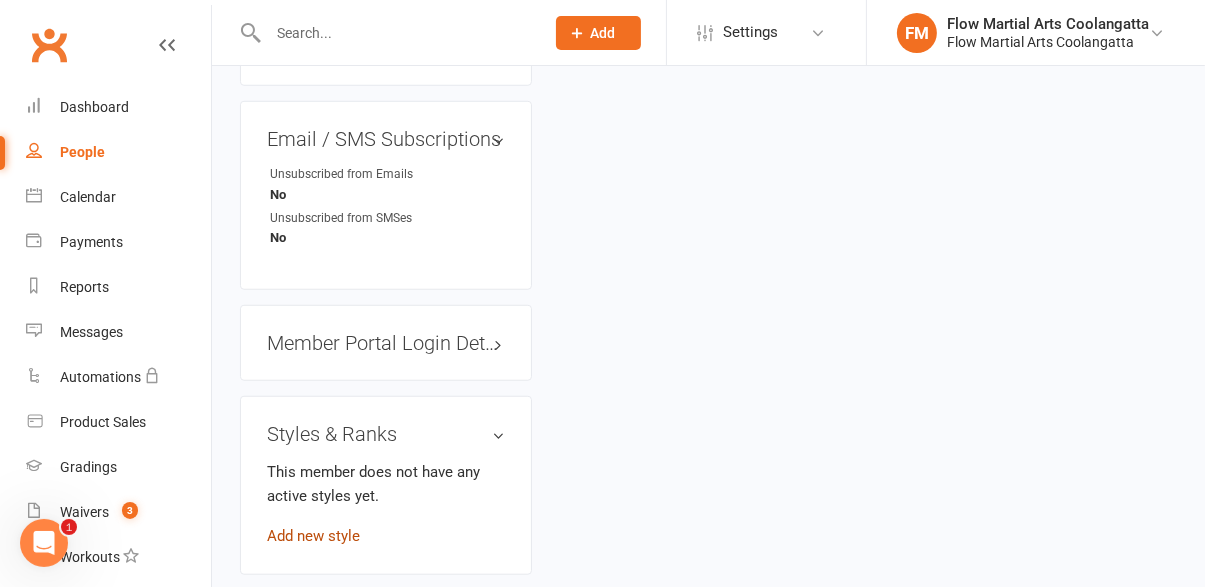 click on "Add new style" at bounding box center (313, 536) 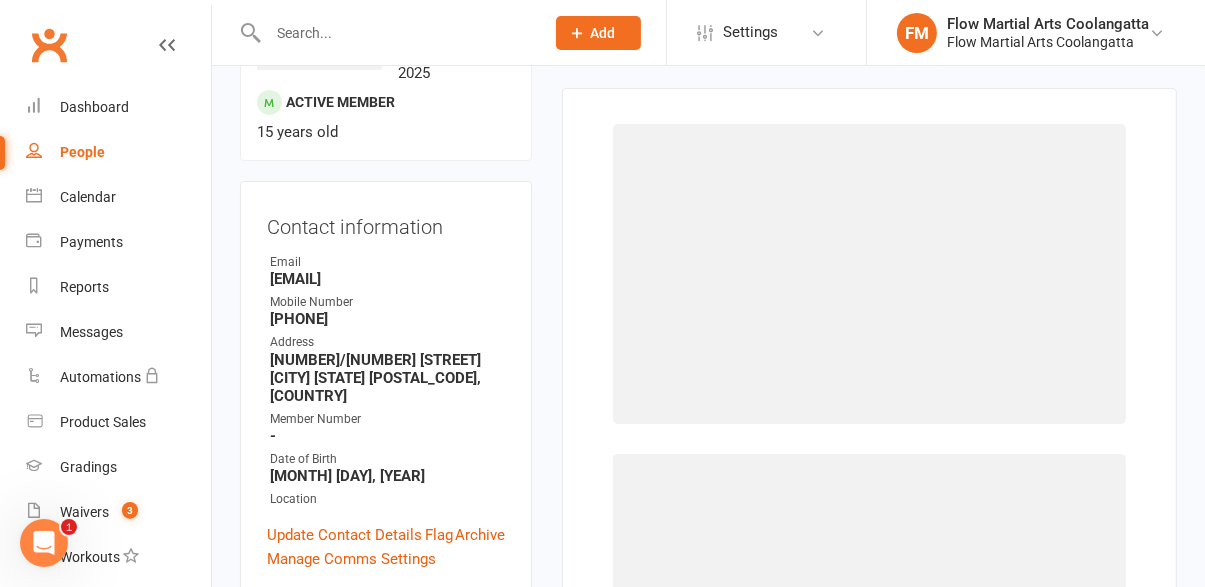 scroll, scrollTop: 153, scrollLeft: 0, axis: vertical 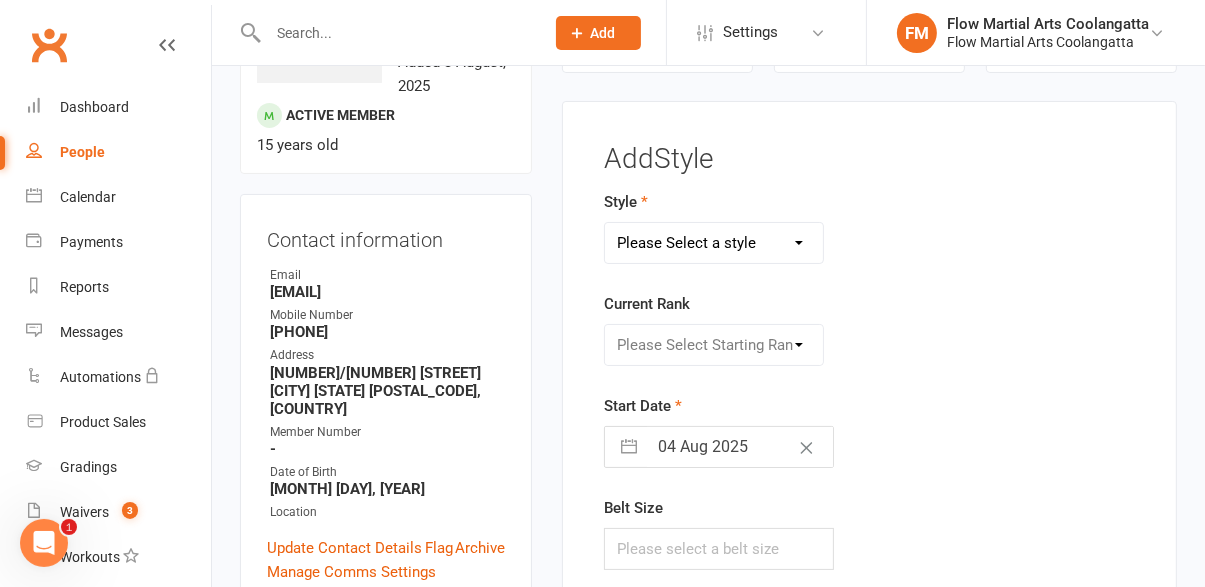 click on "Please Select a style Adults Jiu Jitsu Kids Jiu Jitsu" at bounding box center (713, 243) 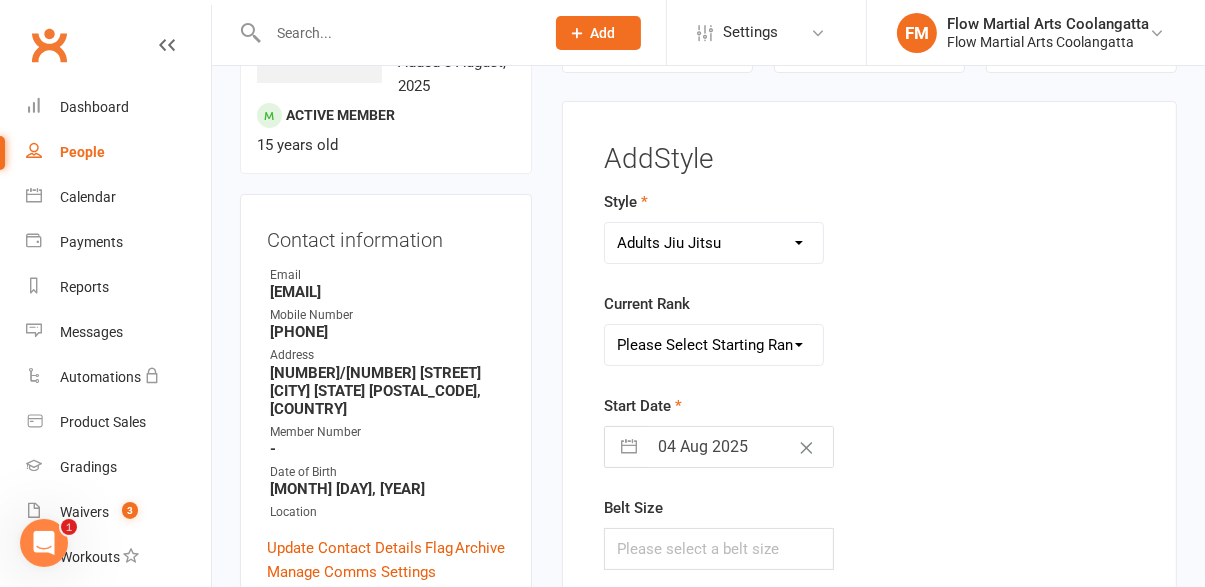 click on "Please Select Starting Rank White Belt White Belt - 1 Stripe White Belt - 3 Stripes White Belt - 2 Stripes White Belt - 4 Stripes Blue Belt Blue Belt - 1 White Stripe Blue Belt - 2 White Stripe Blue Belt - 3 White Stripe Blue Belt - 4 White Stripe" at bounding box center [713, 345] 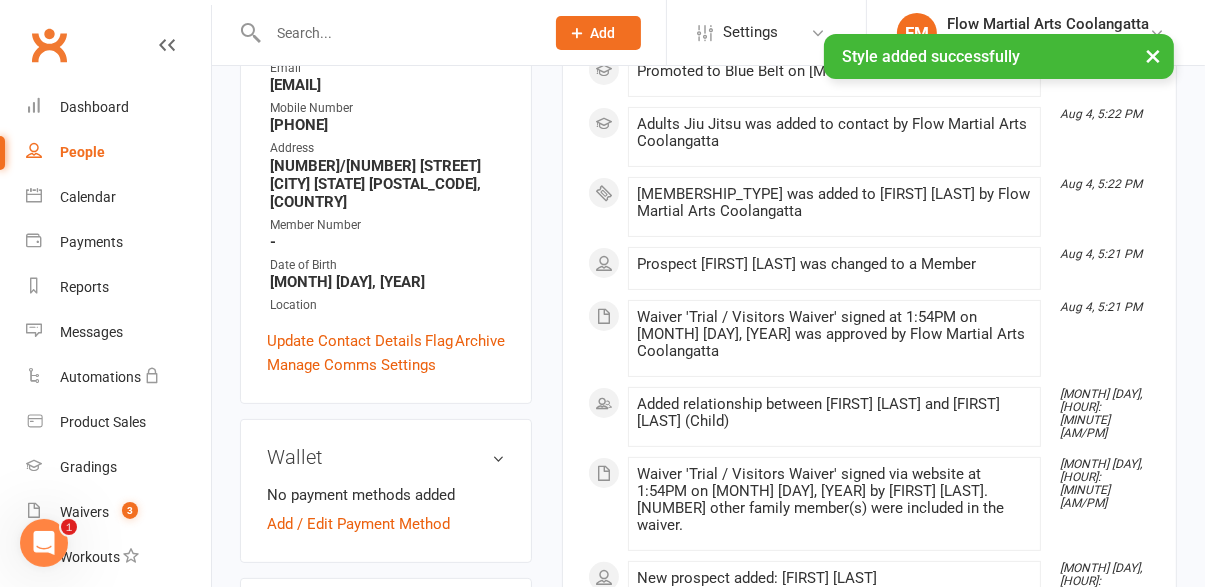 scroll, scrollTop: 371, scrollLeft: 0, axis: vertical 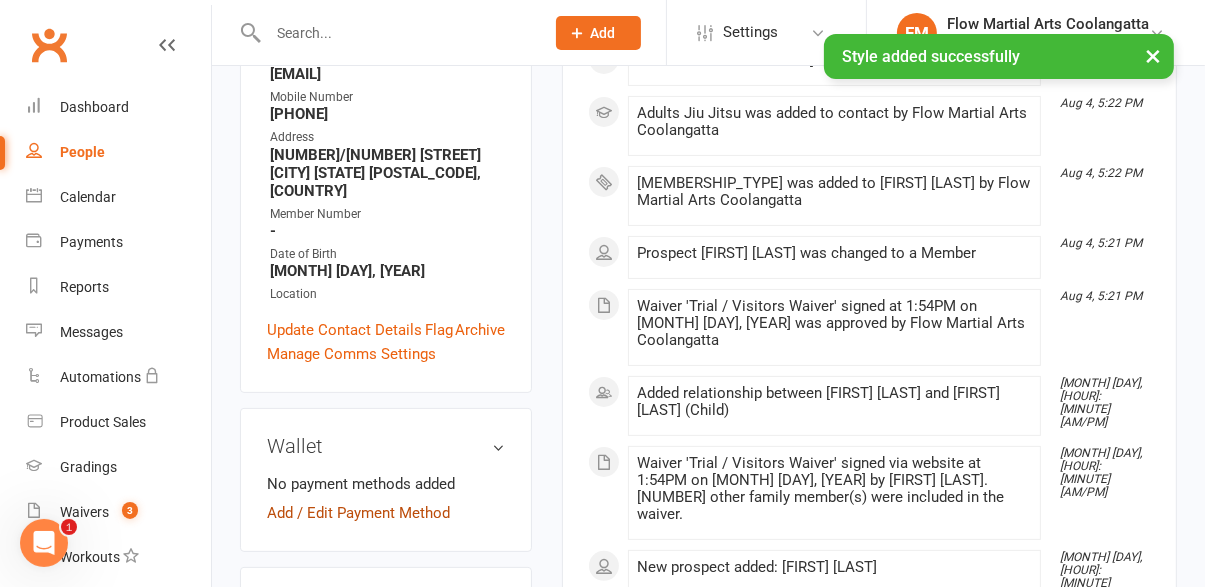 click on "Add / Edit Payment Method" at bounding box center (358, 513) 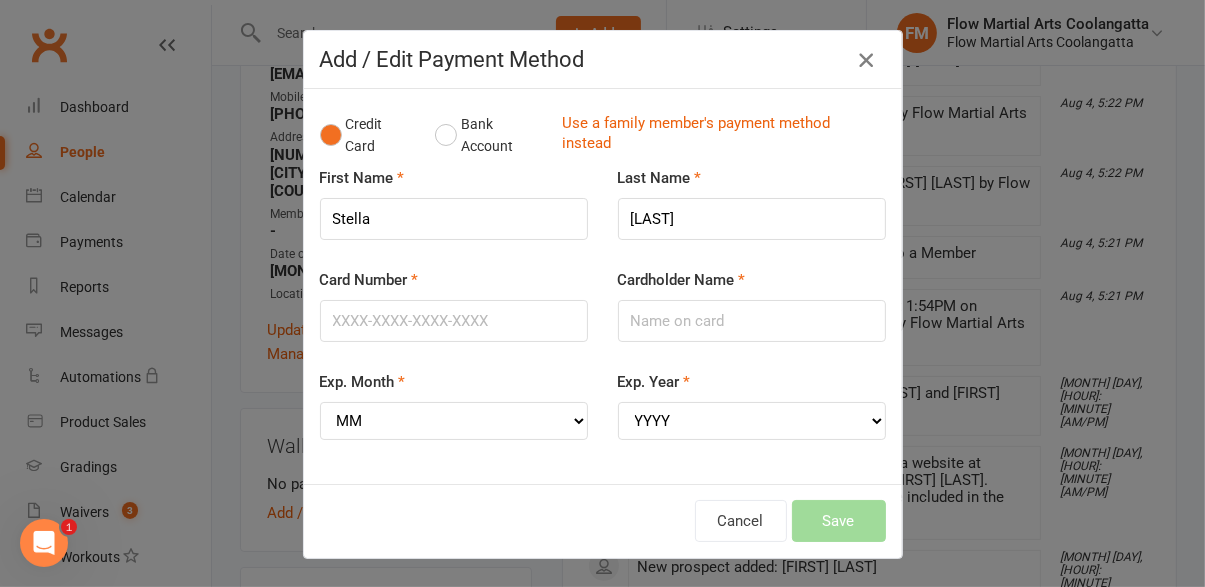 click at bounding box center [866, 60] 